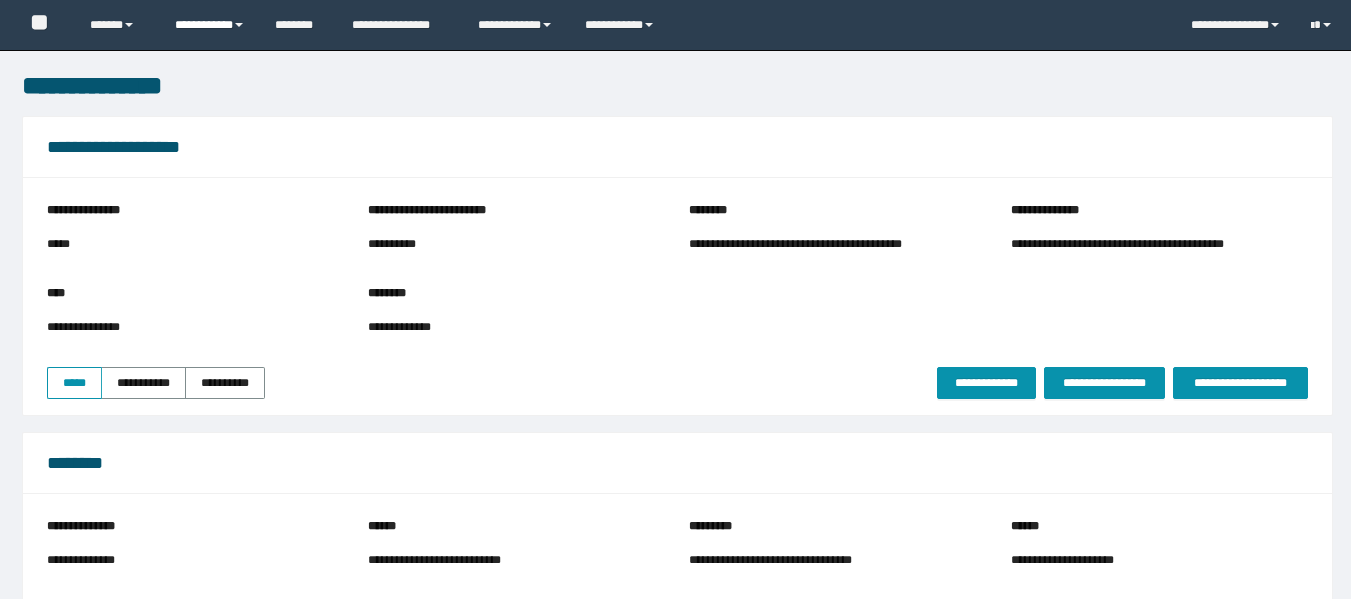 scroll, scrollTop: 0, scrollLeft: 0, axis: both 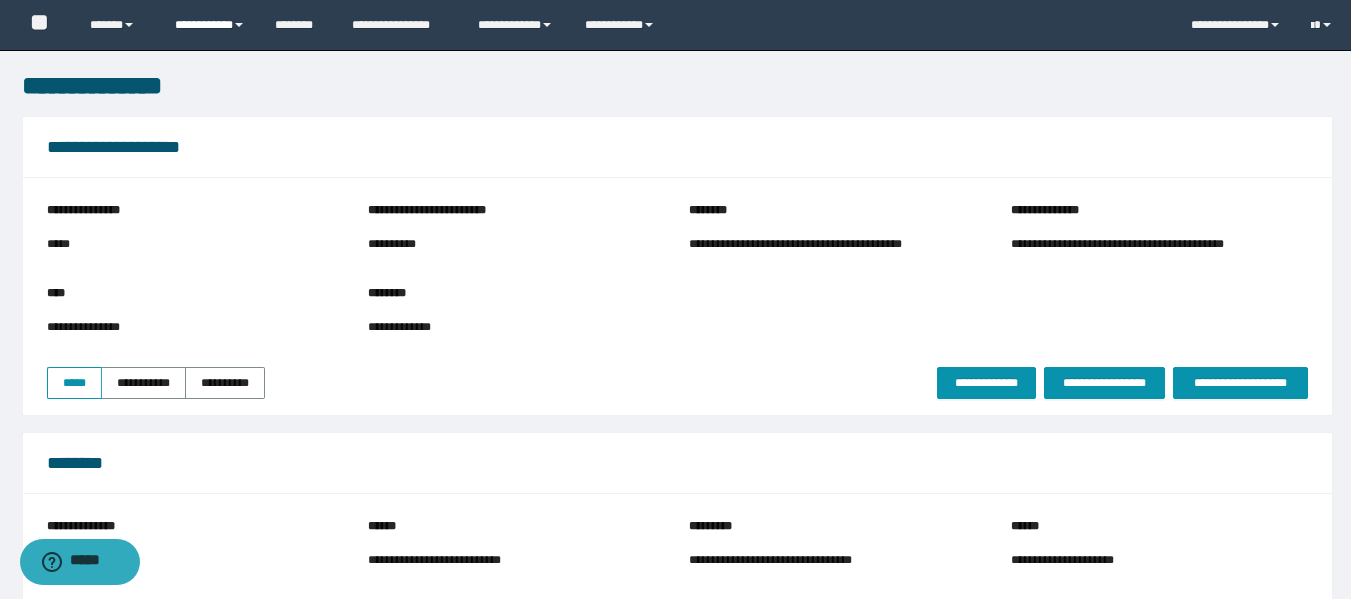 click on "**********" at bounding box center [210, 25] 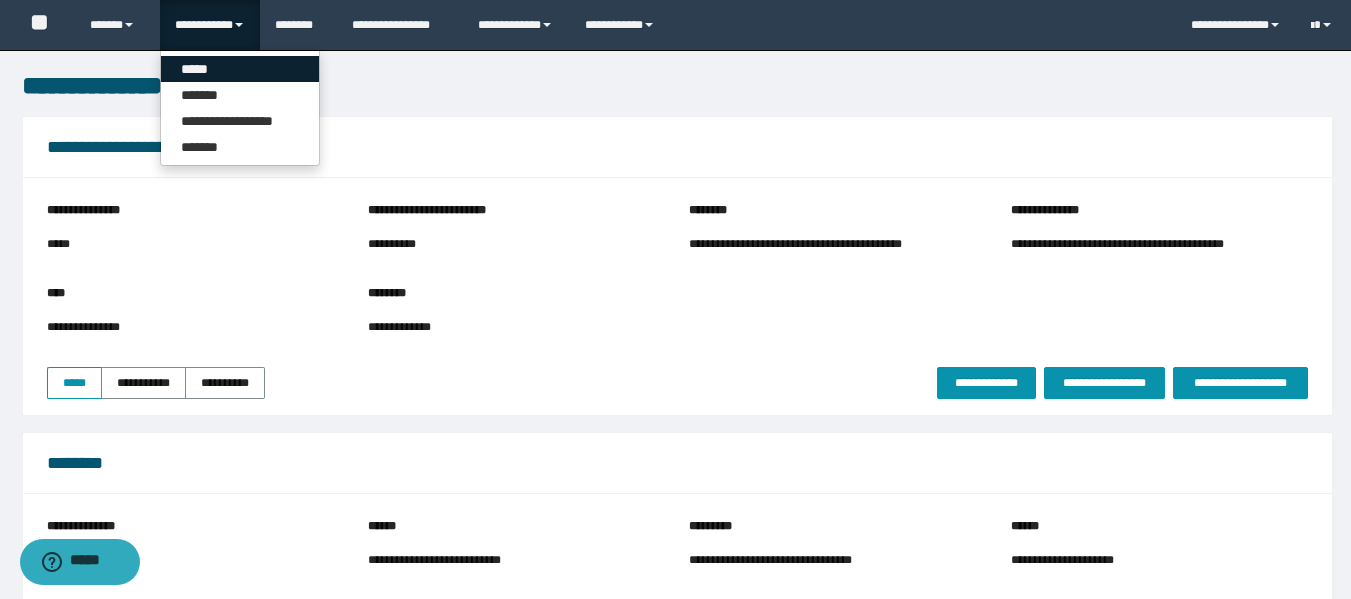 click on "*****" at bounding box center [240, 69] 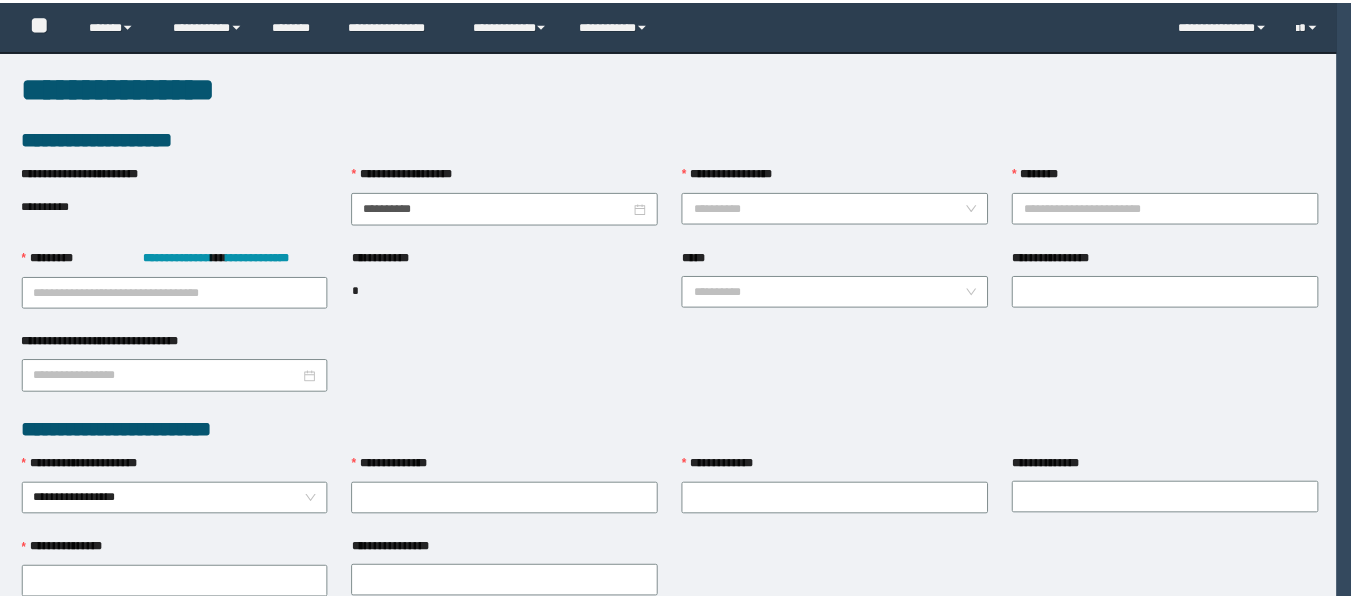 scroll, scrollTop: 0, scrollLeft: 0, axis: both 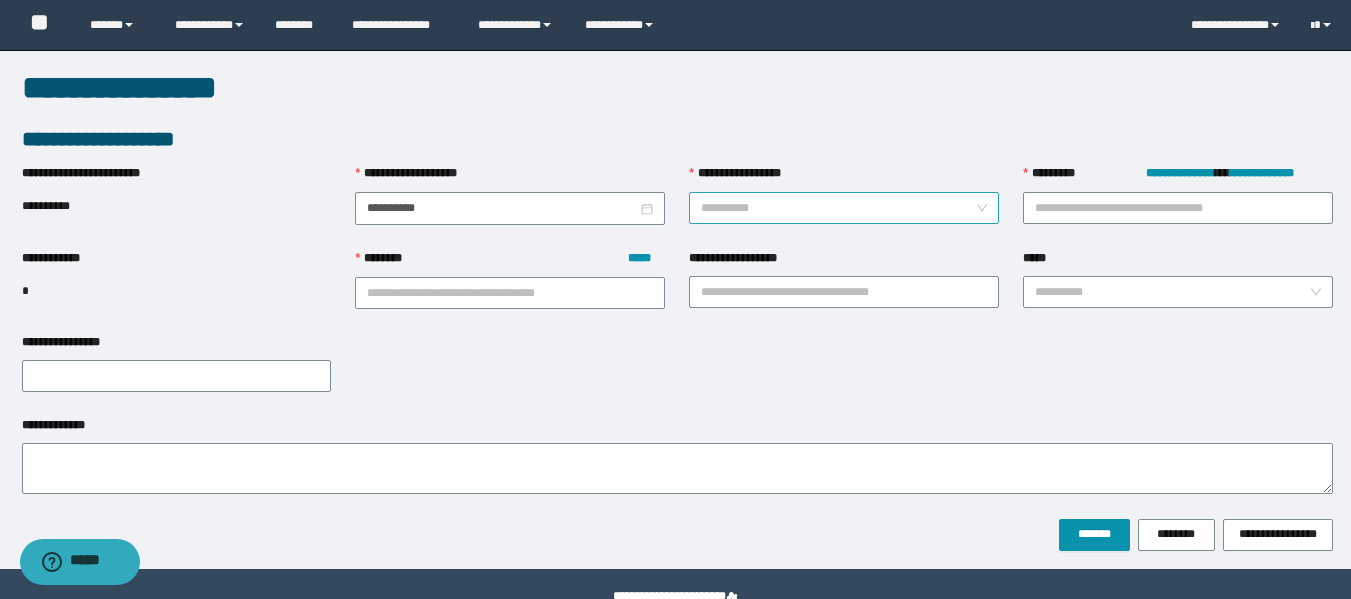 click on "**********" at bounding box center (838, 208) 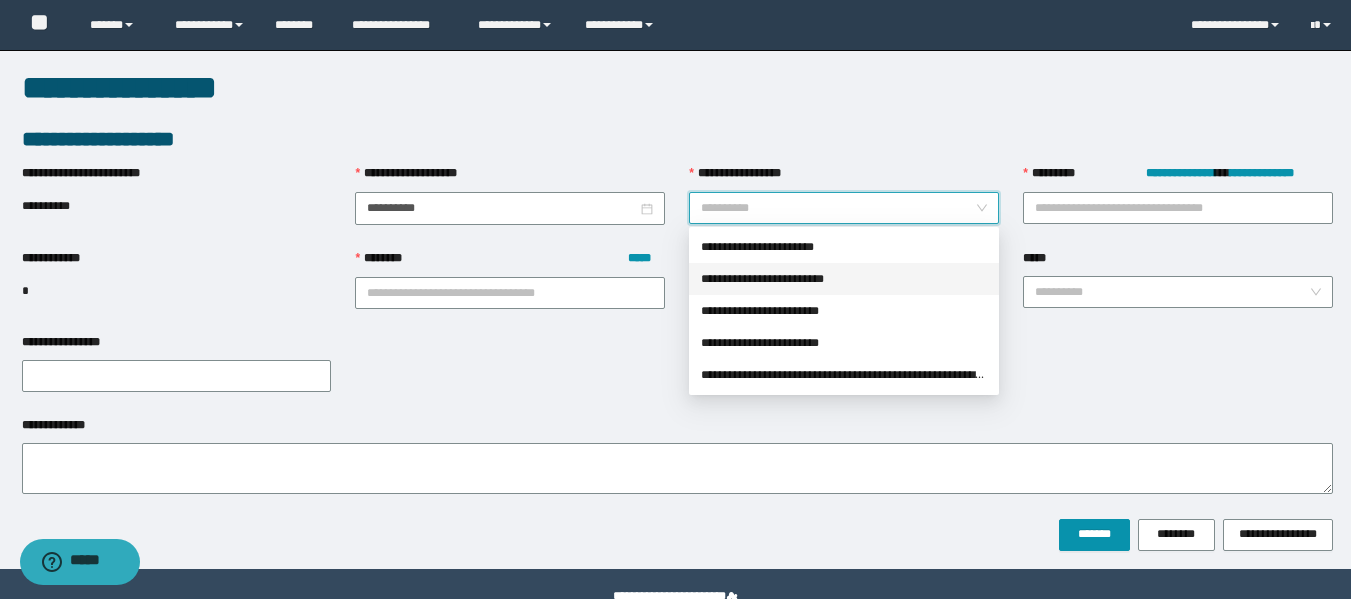 click on "**********" at bounding box center (844, 279) 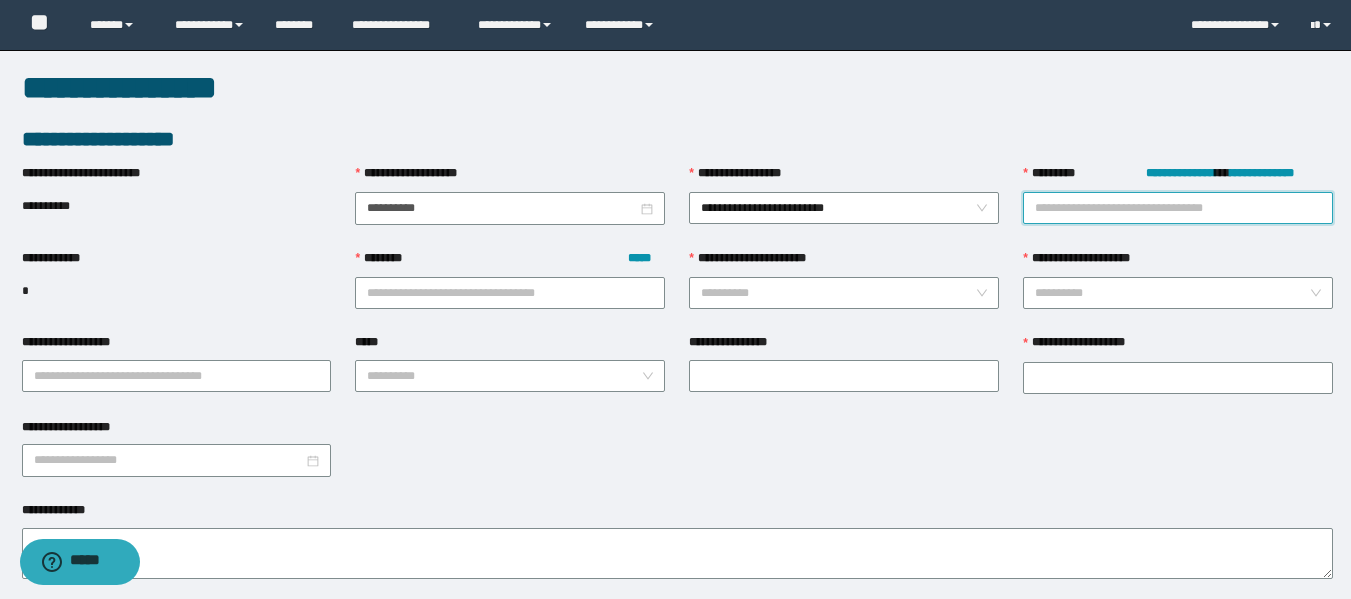 paste on "********" 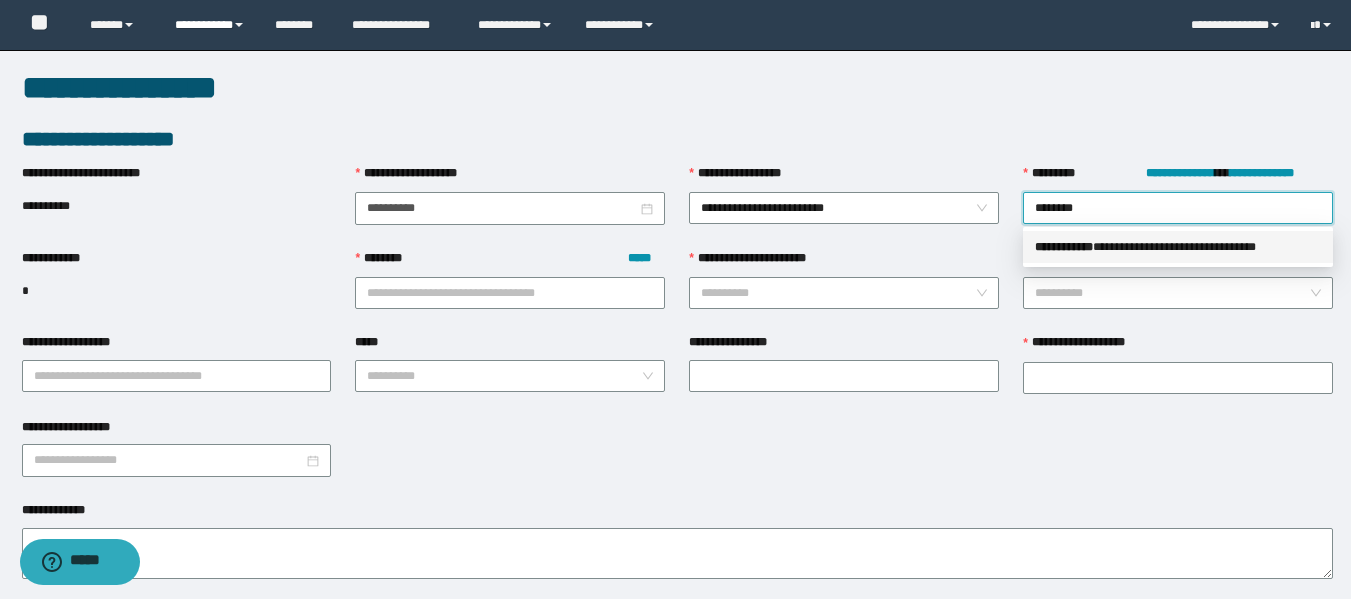 type 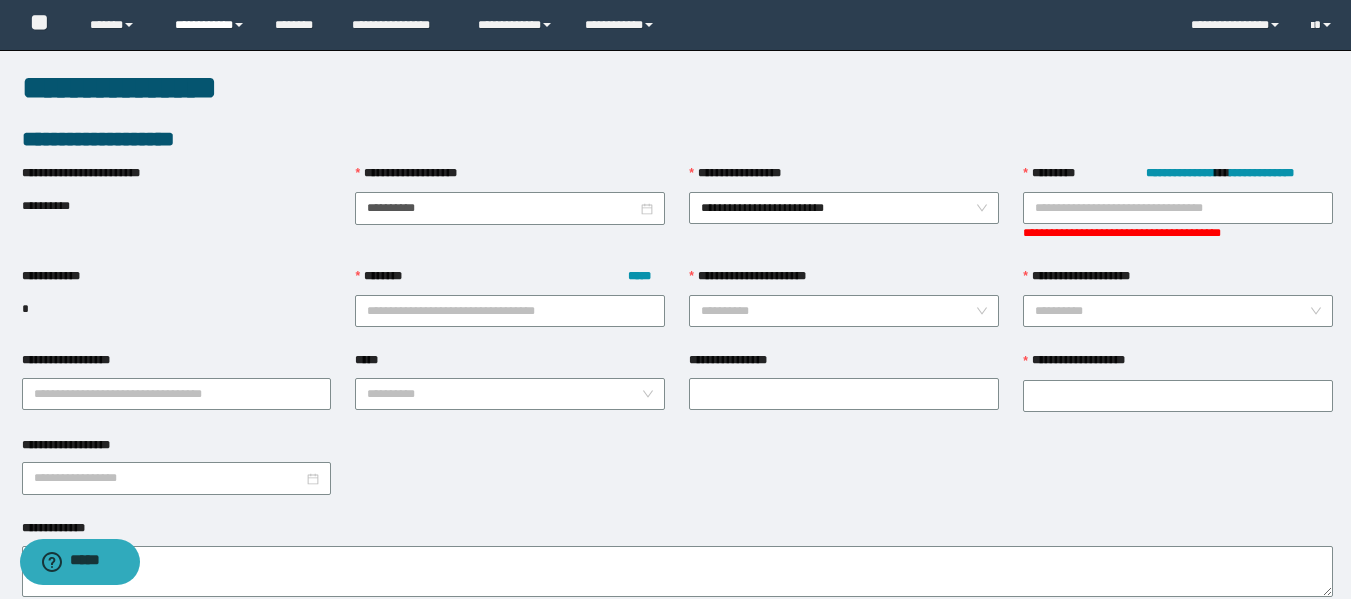 click on "**********" at bounding box center (210, 25) 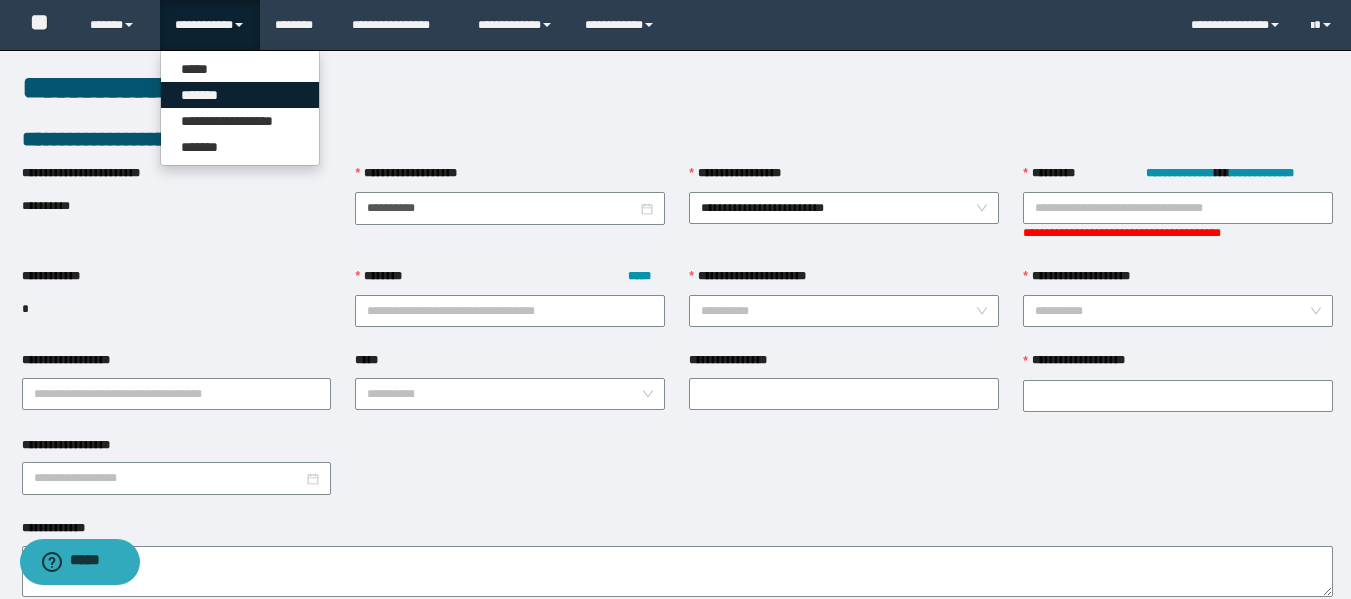 click on "*******" at bounding box center [240, 95] 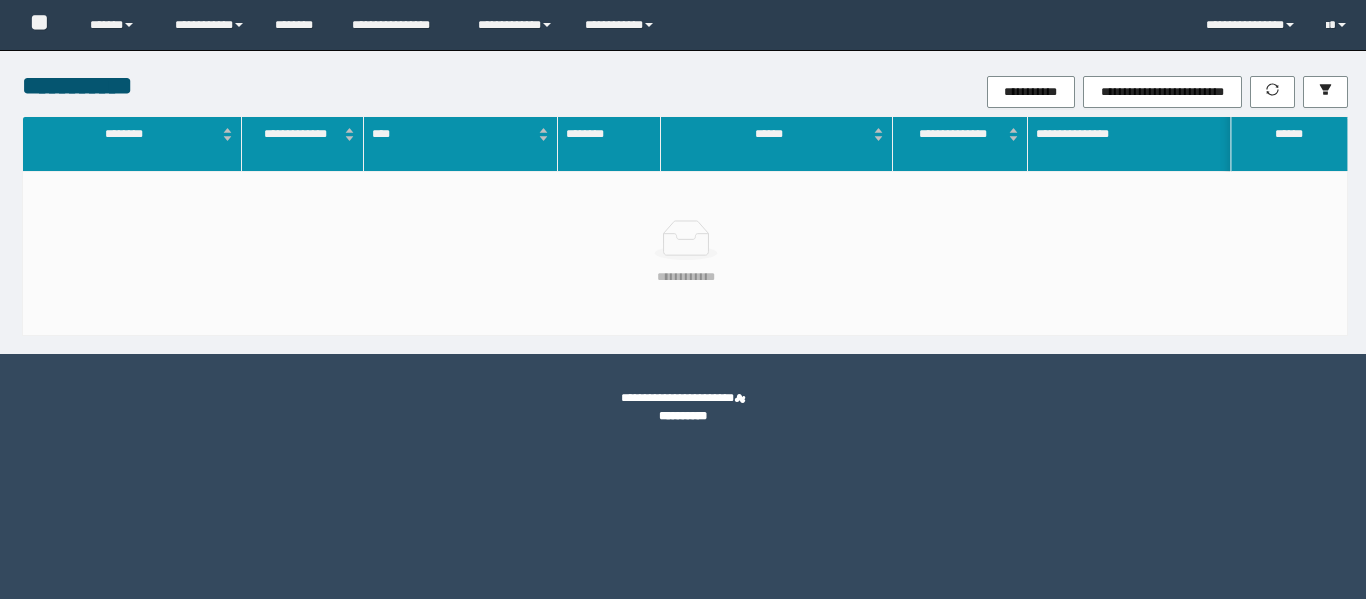 scroll, scrollTop: 0, scrollLeft: 0, axis: both 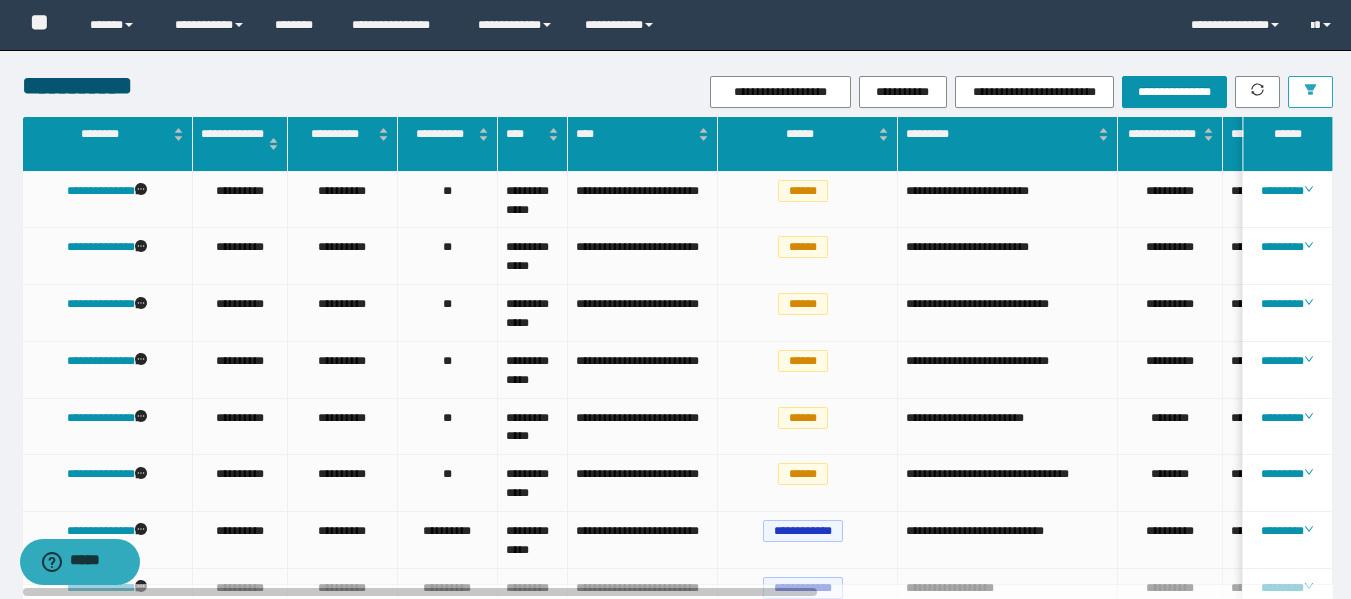 click 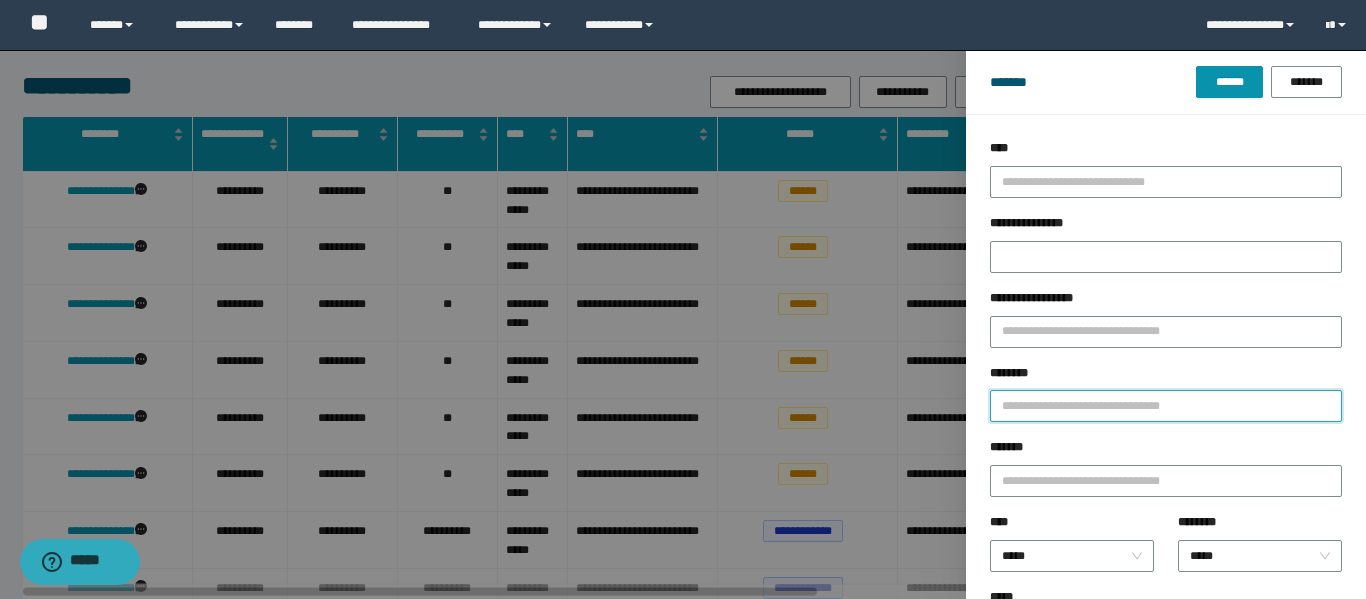 click on "********" at bounding box center (1166, 406) 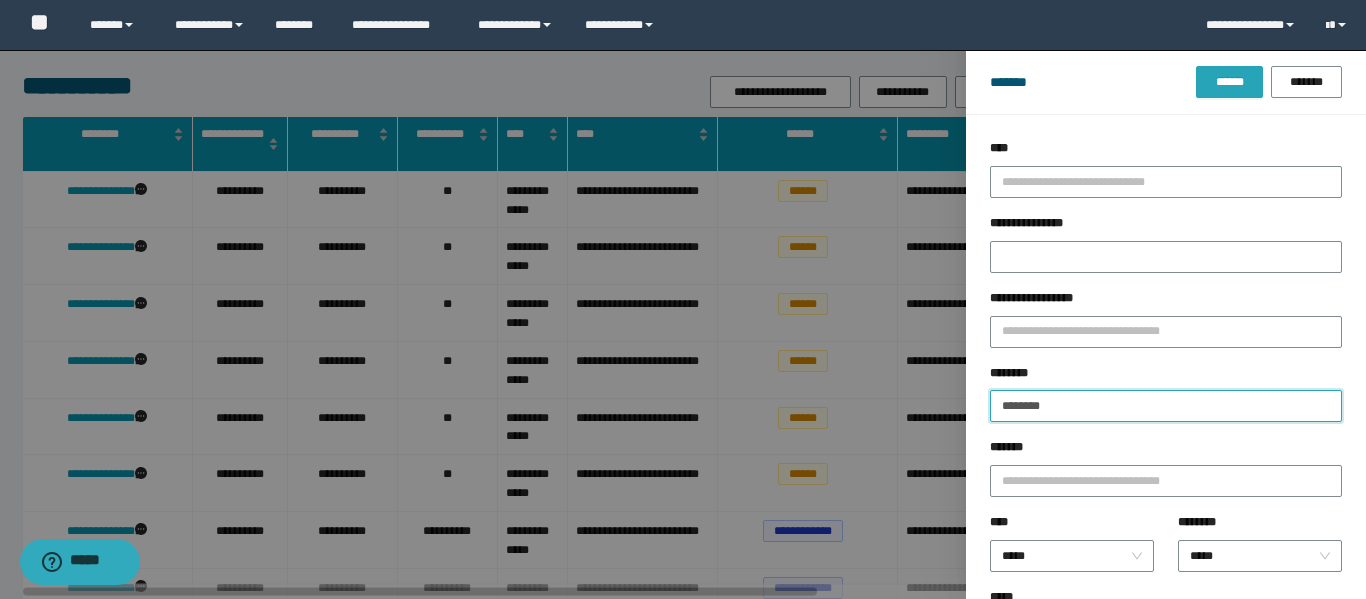 type on "********" 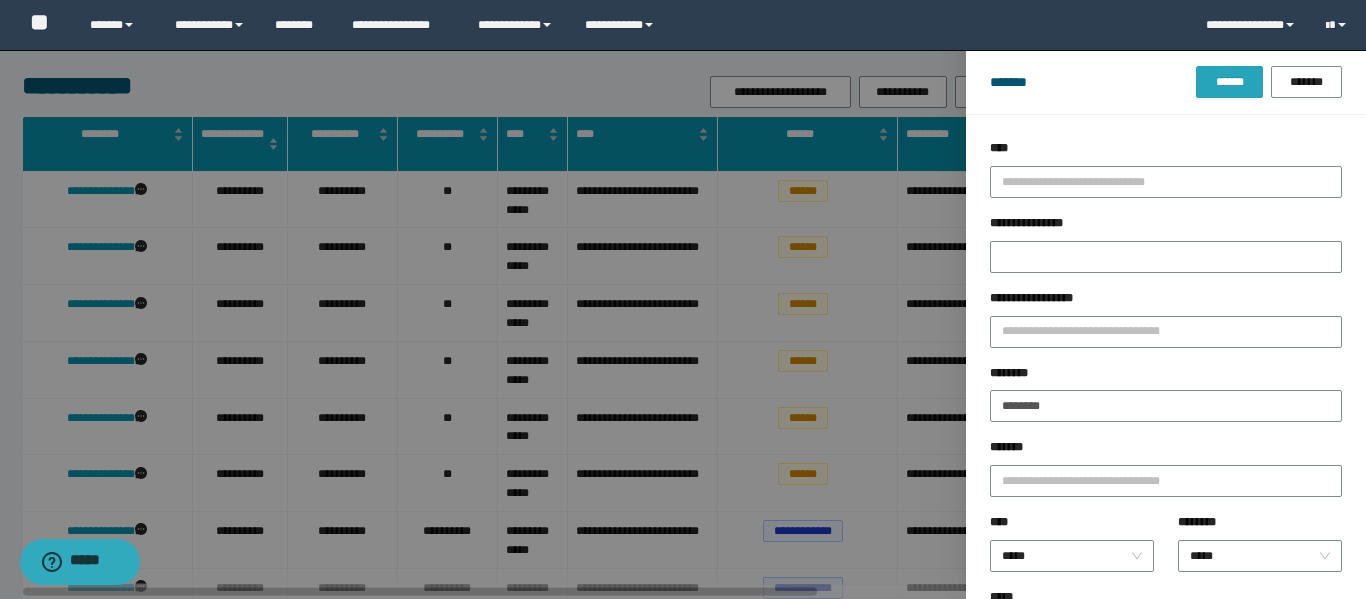 click on "******" at bounding box center [1229, 82] 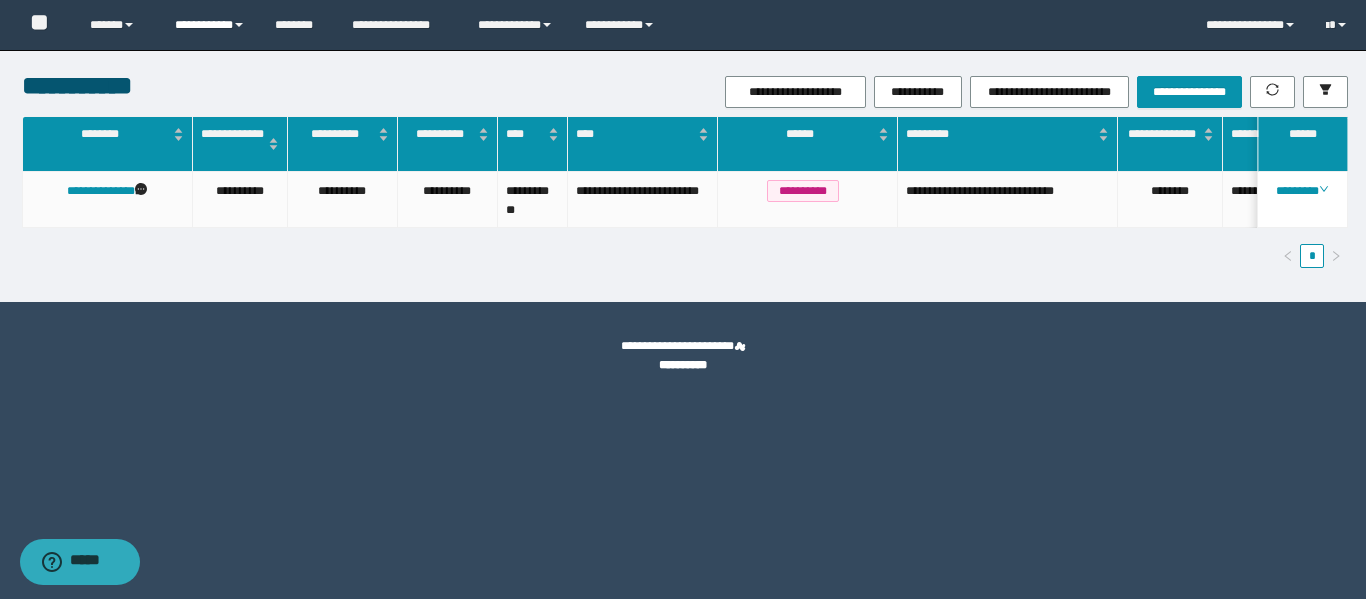 click on "**********" at bounding box center (210, 25) 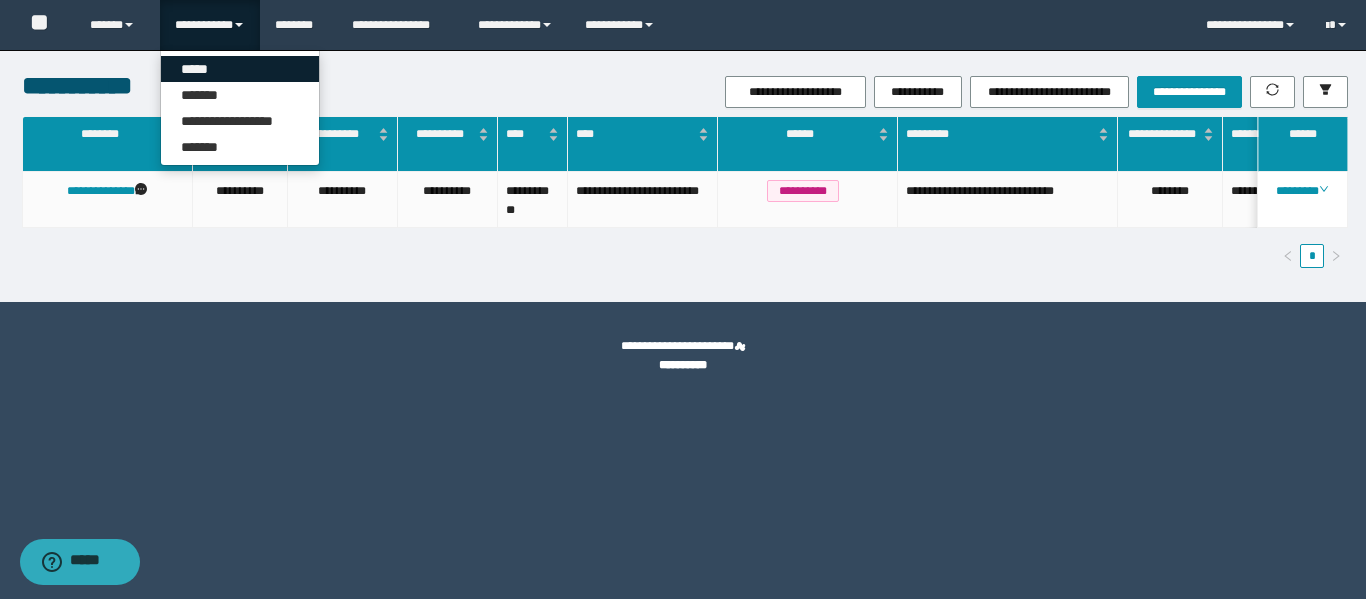 click on "*****" at bounding box center (240, 69) 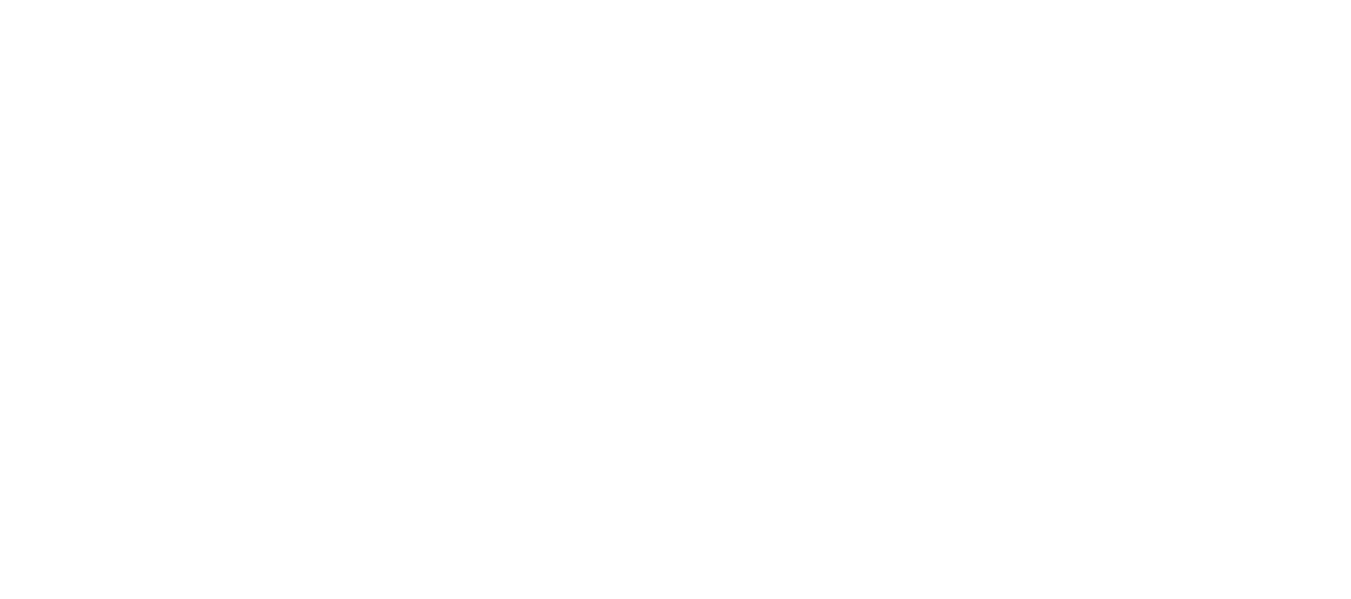 scroll, scrollTop: 0, scrollLeft: 0, axis: both 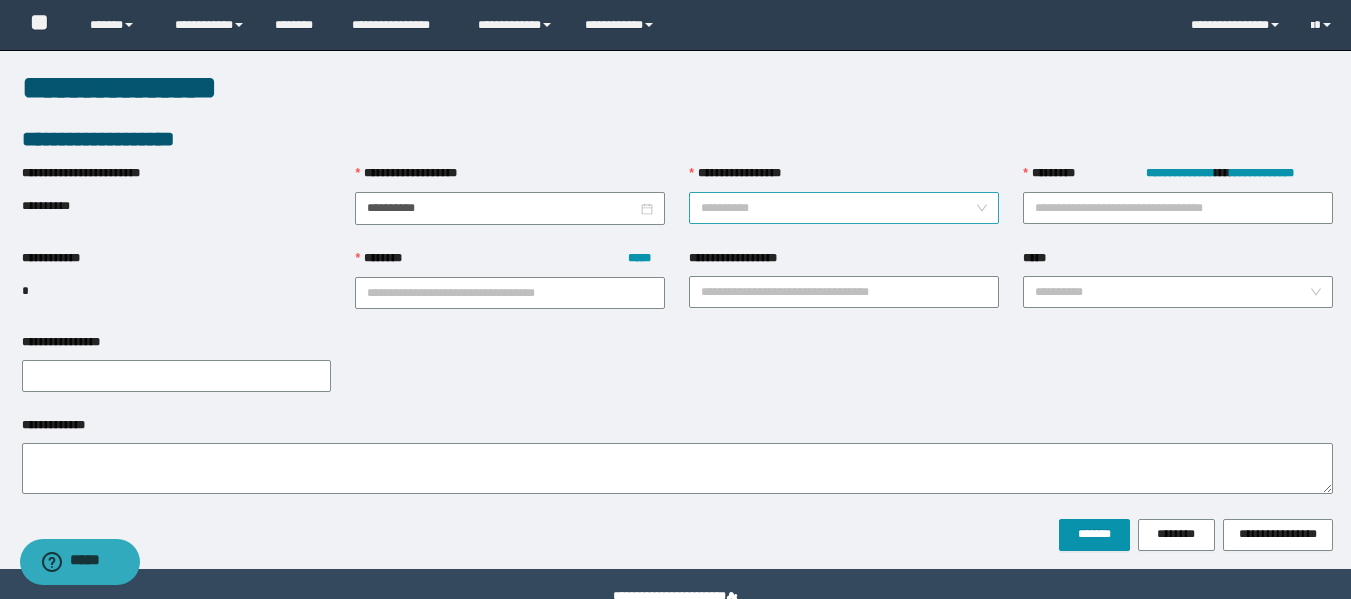 click on "**********" at bounding box center (838, 208) 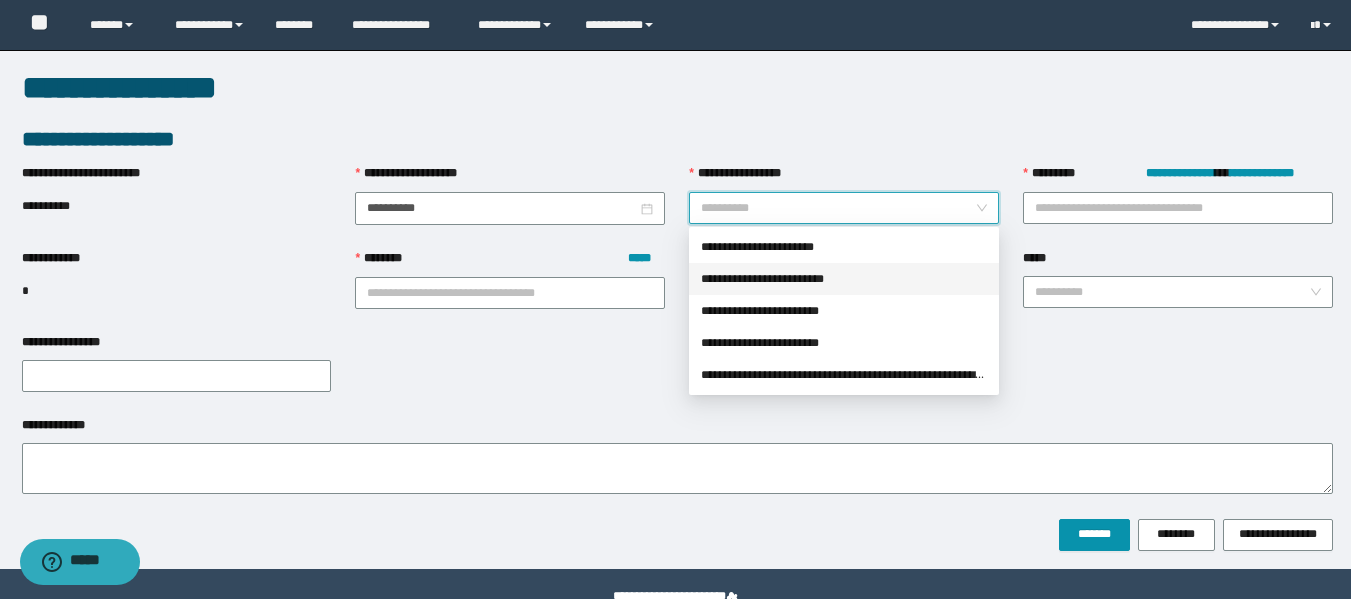 click on "**********" at bounding box center (844, 279) 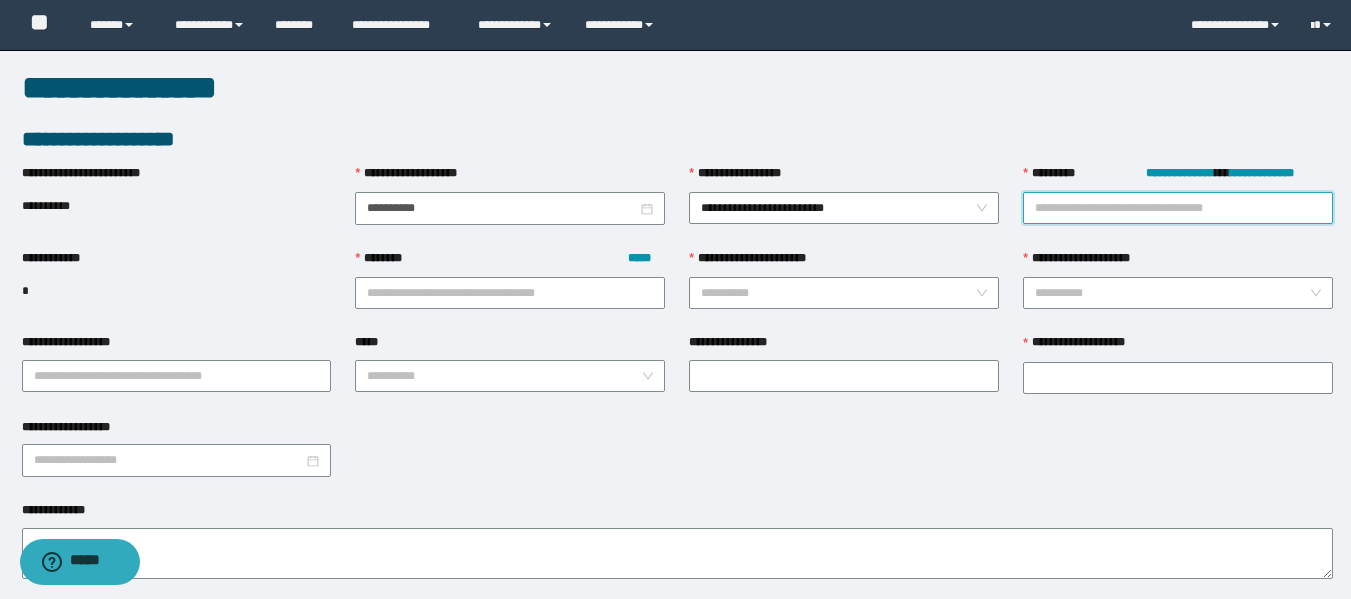 paste on "********" 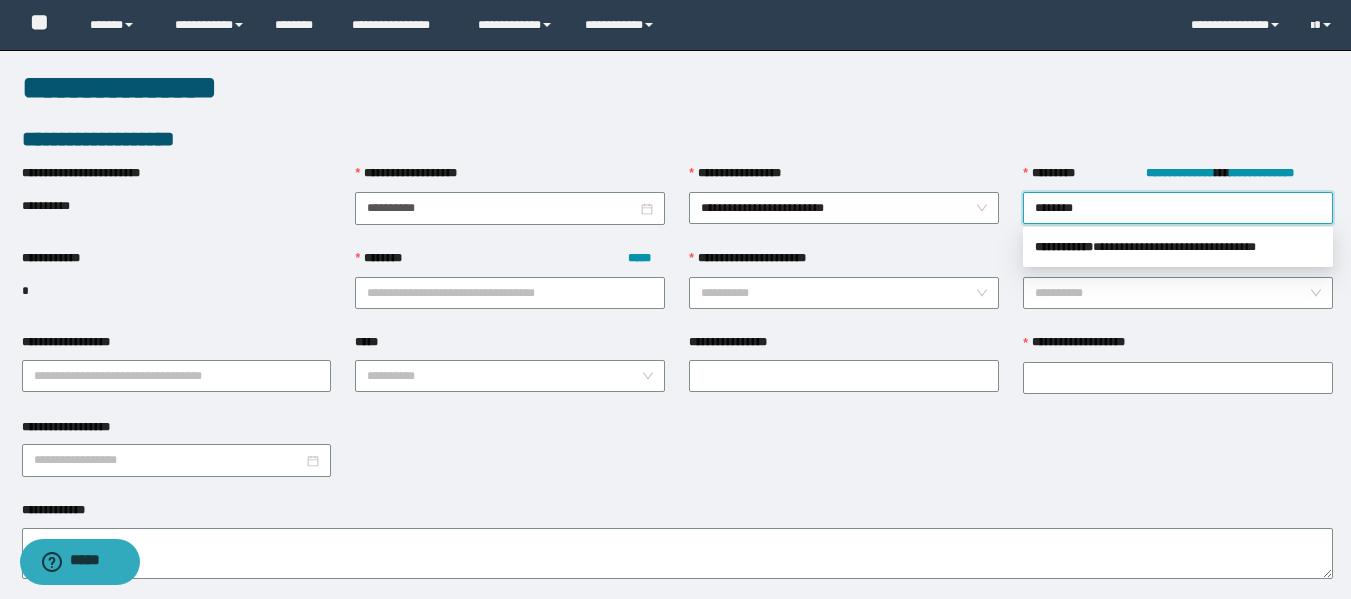 click on "**********" at bounding box center [1178, 247] 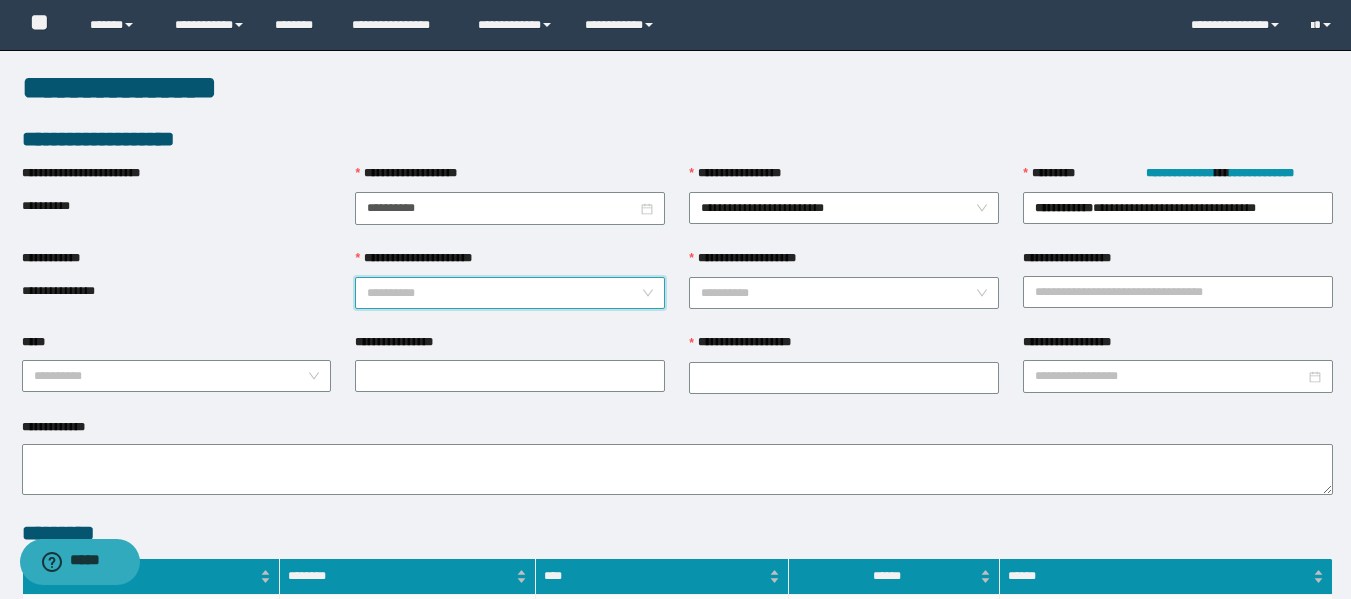 click on "**********" at bounding box center (504, 293) 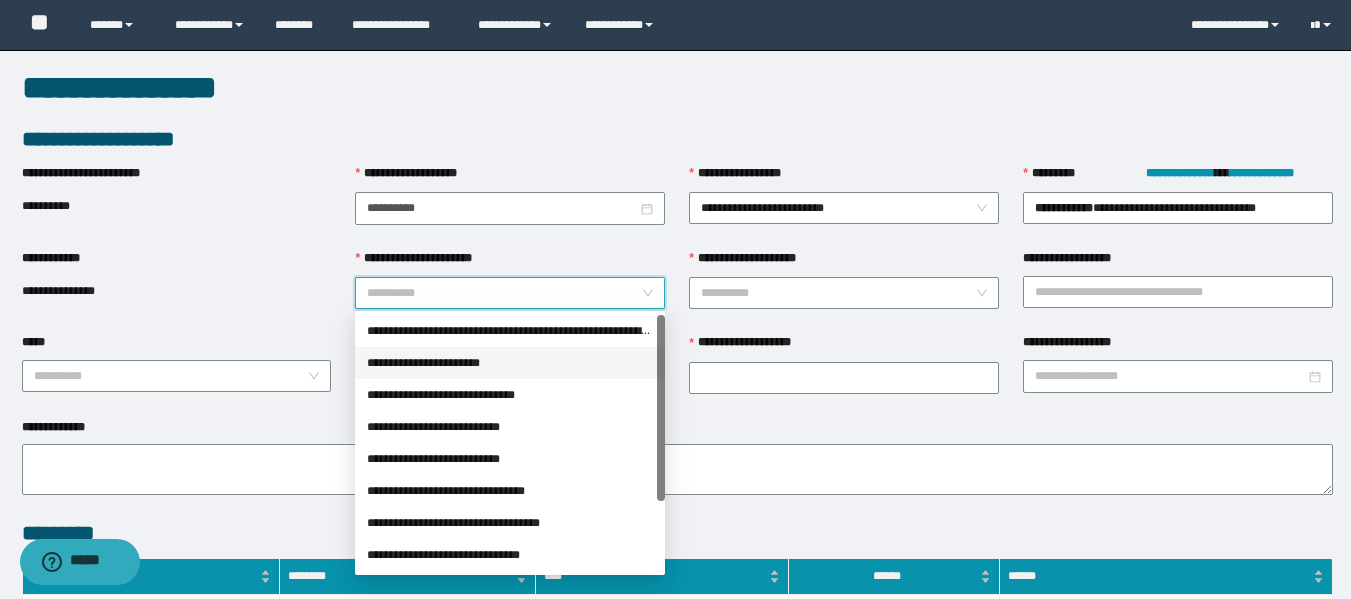 click on "**********" at bounding box center (510, 363) 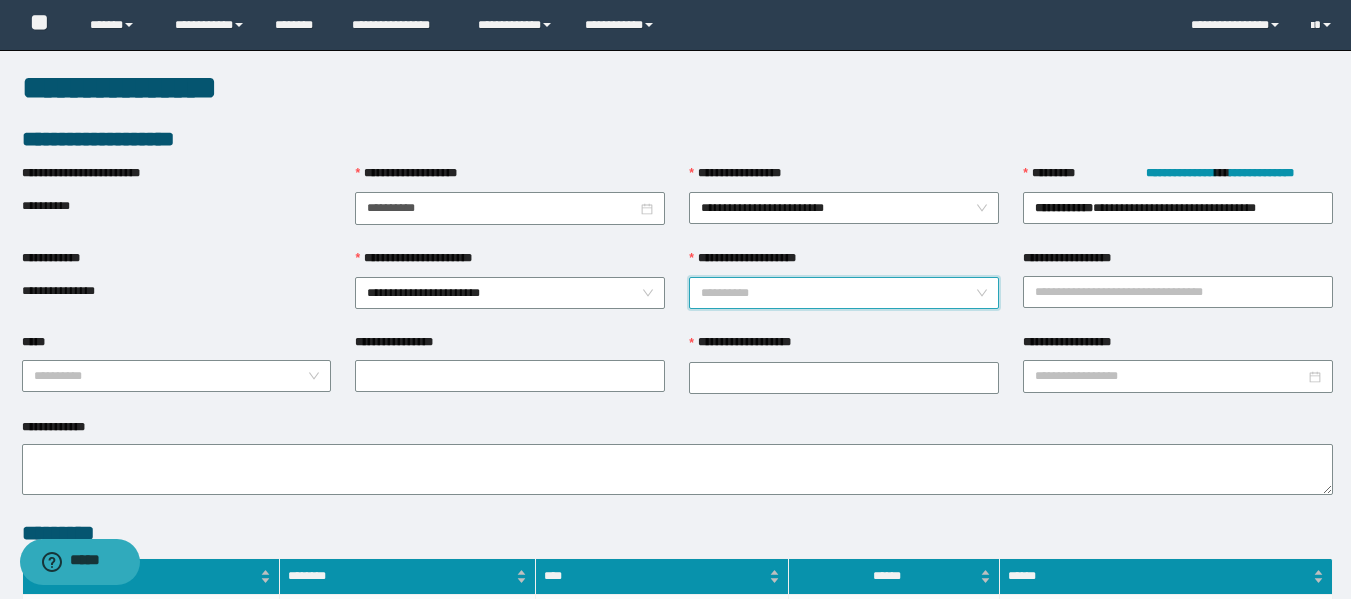 click on "**********" at bounding box center [838, 293] 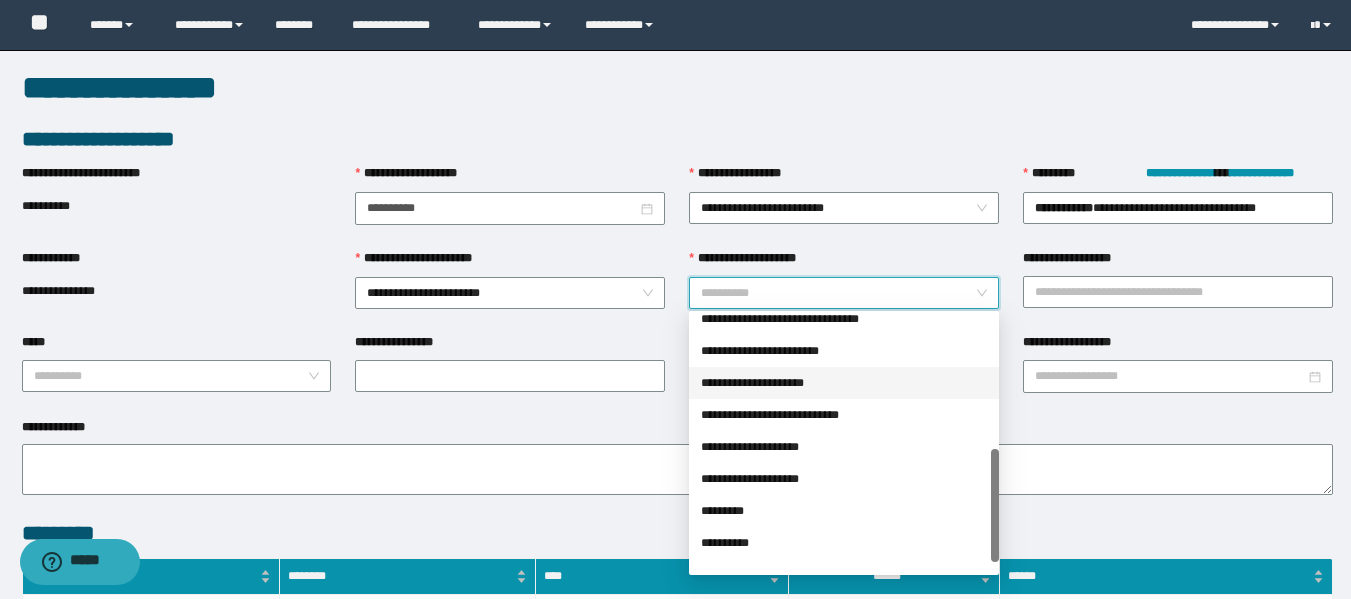 scroll, scrollTop: 300, scrollLeft: 0, axis: vertical 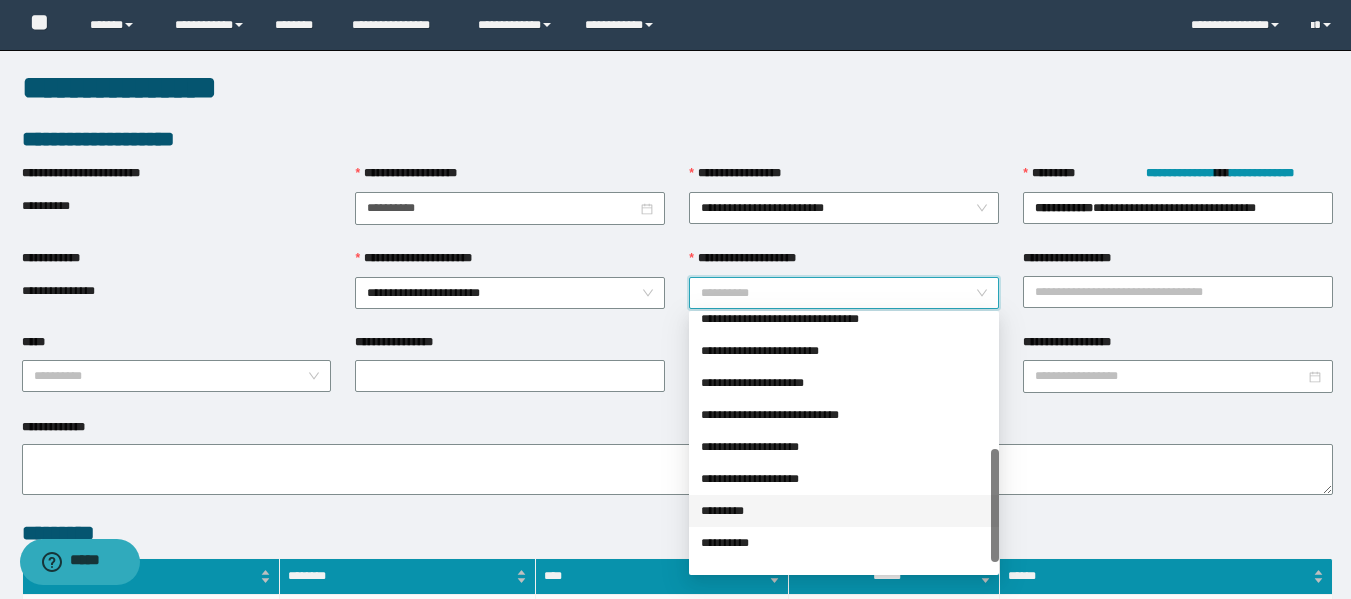 click on "*********" at bounding box center (844, 511) 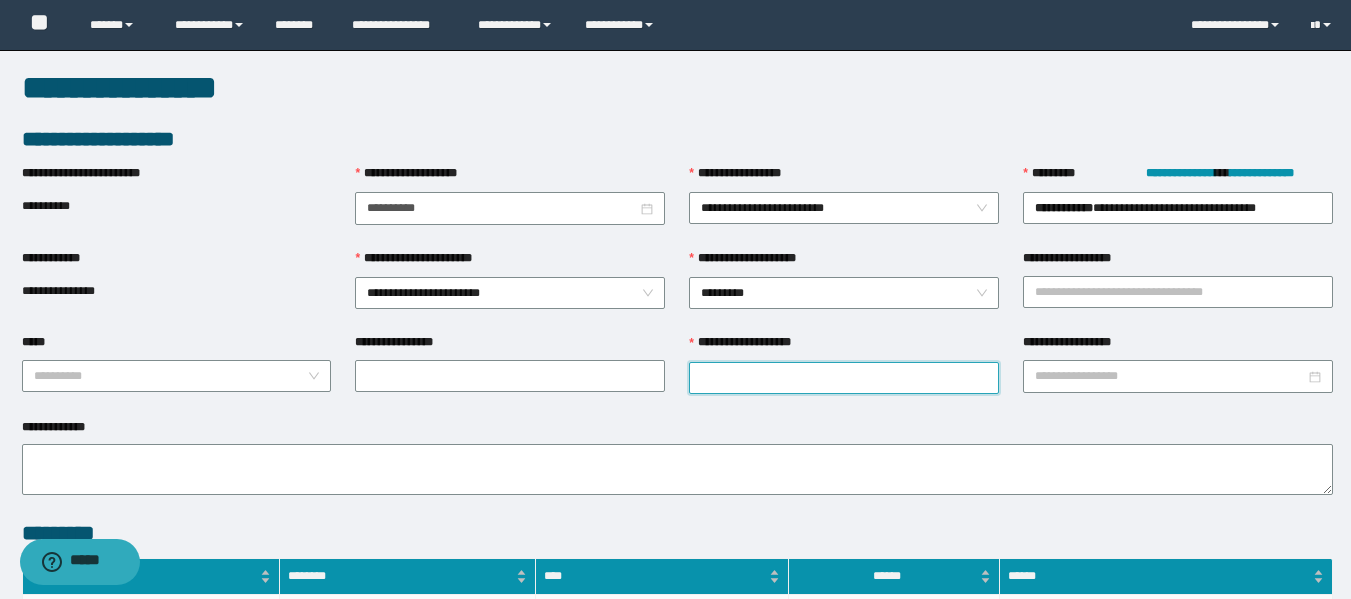 click on "**********" at bounding box center [844, 378] 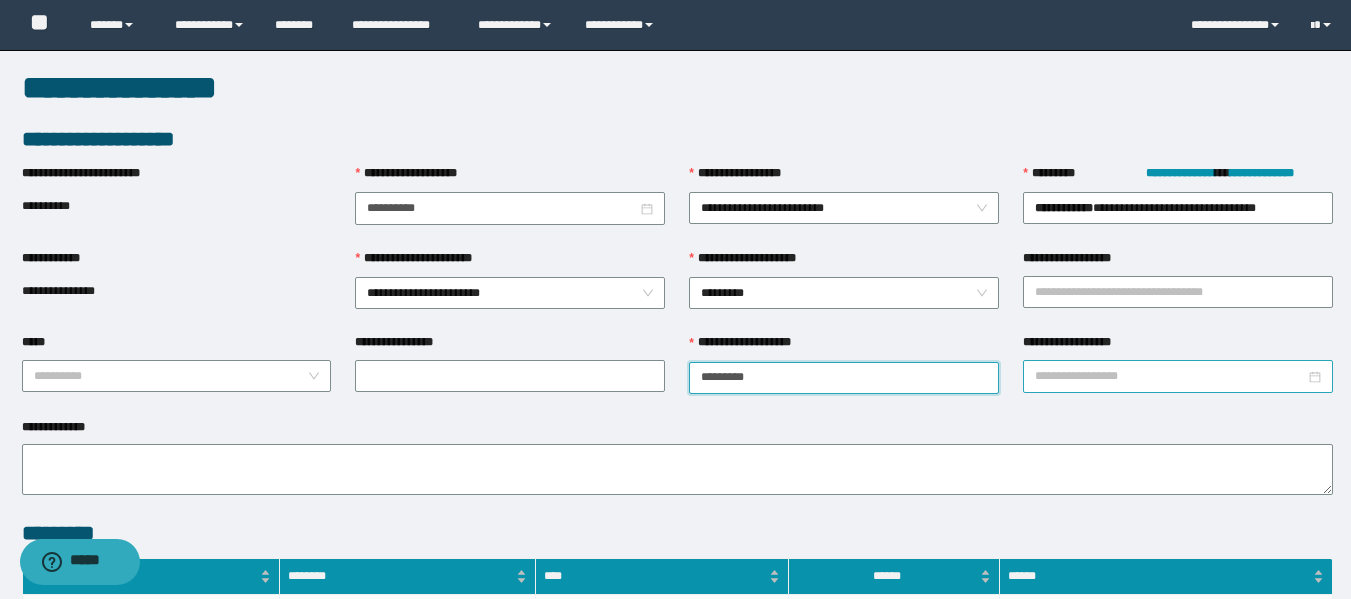 type on "*********" 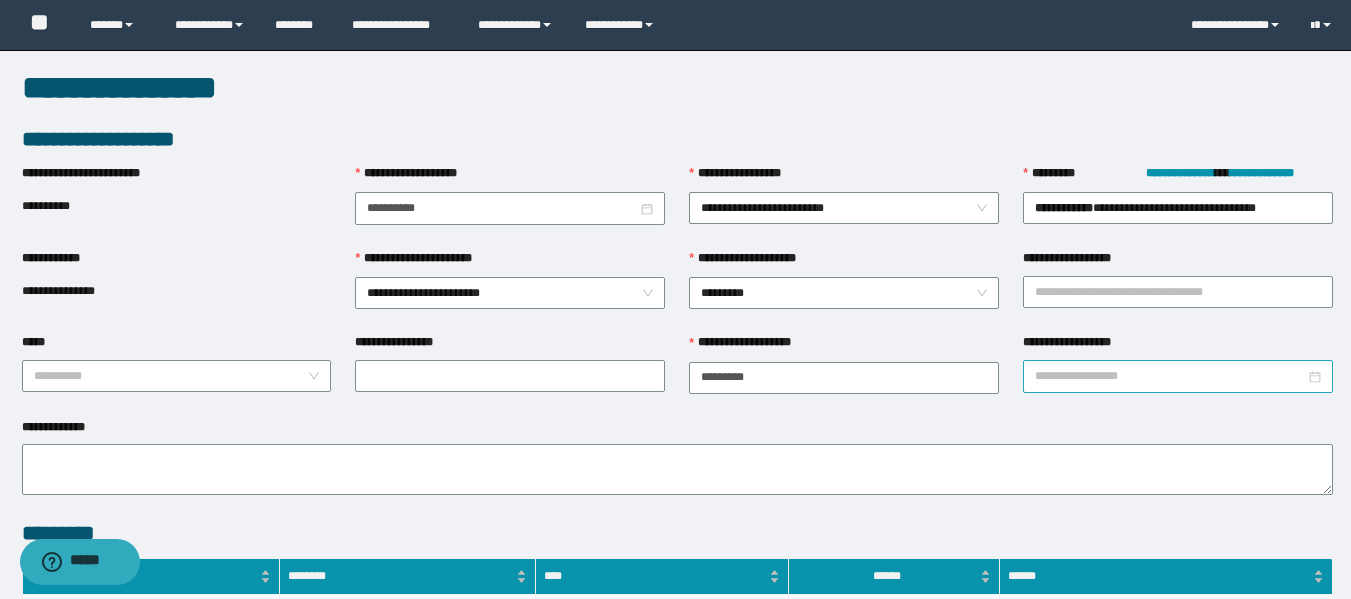 click at bounding box center [1178, 376] 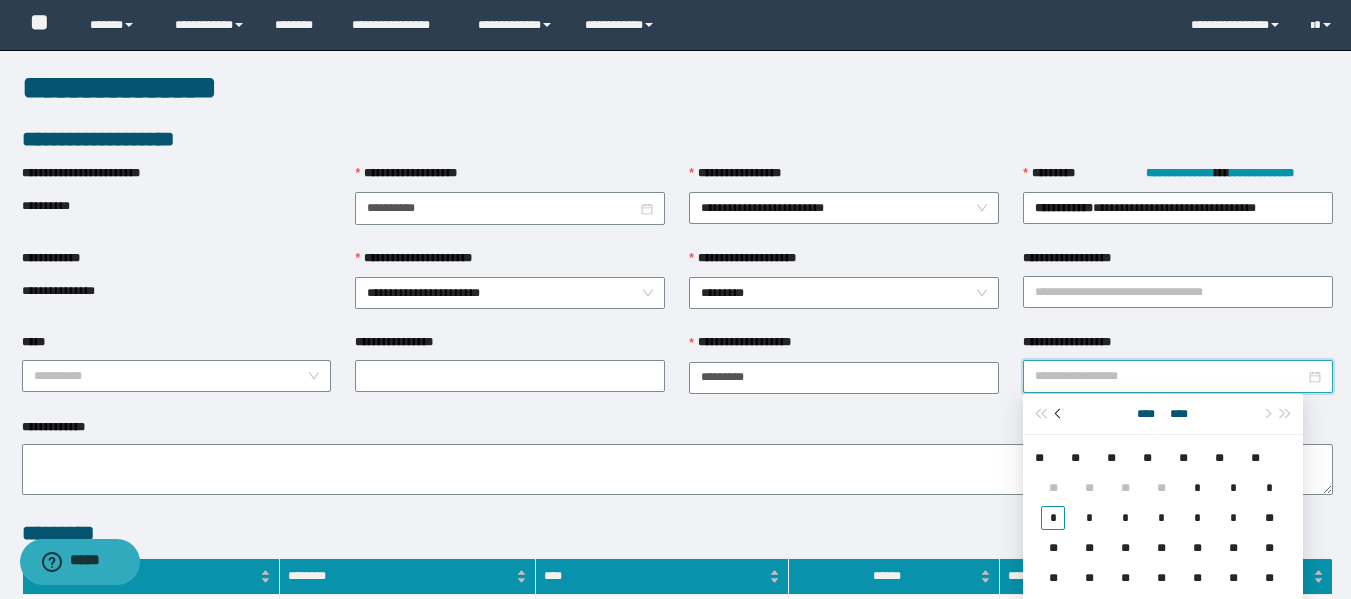 click at bounding box center [1059, 414] 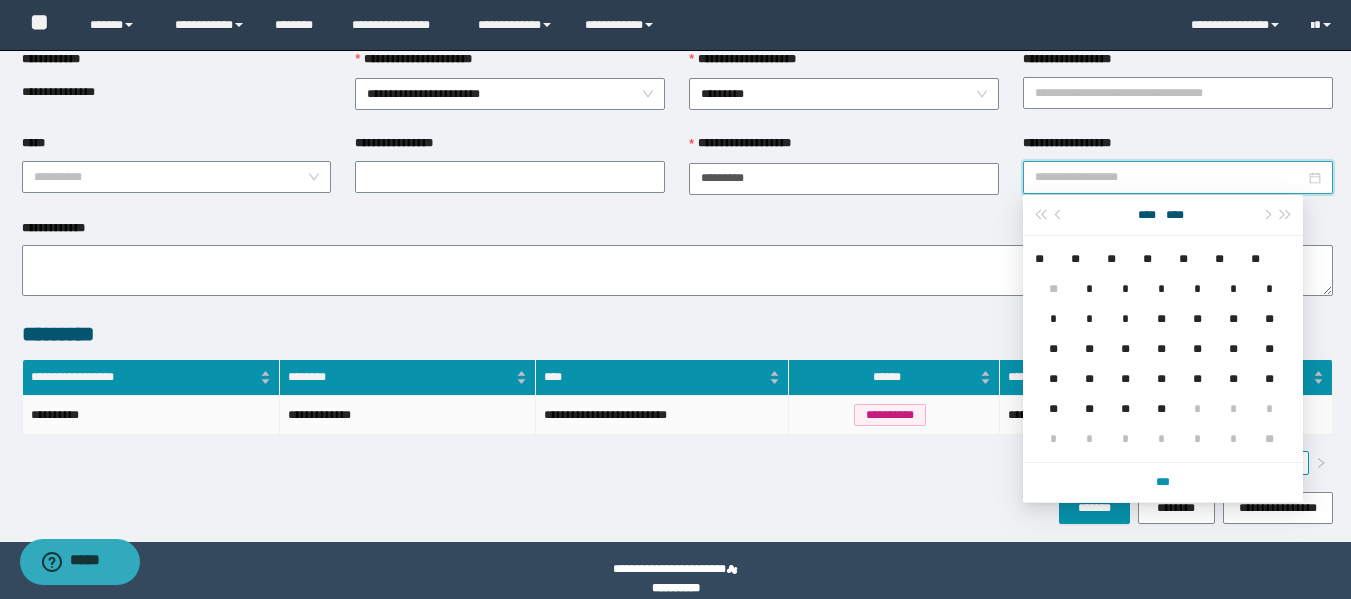 scroll, scrollTop: 200, scrollLeft: 0, axis: vertical 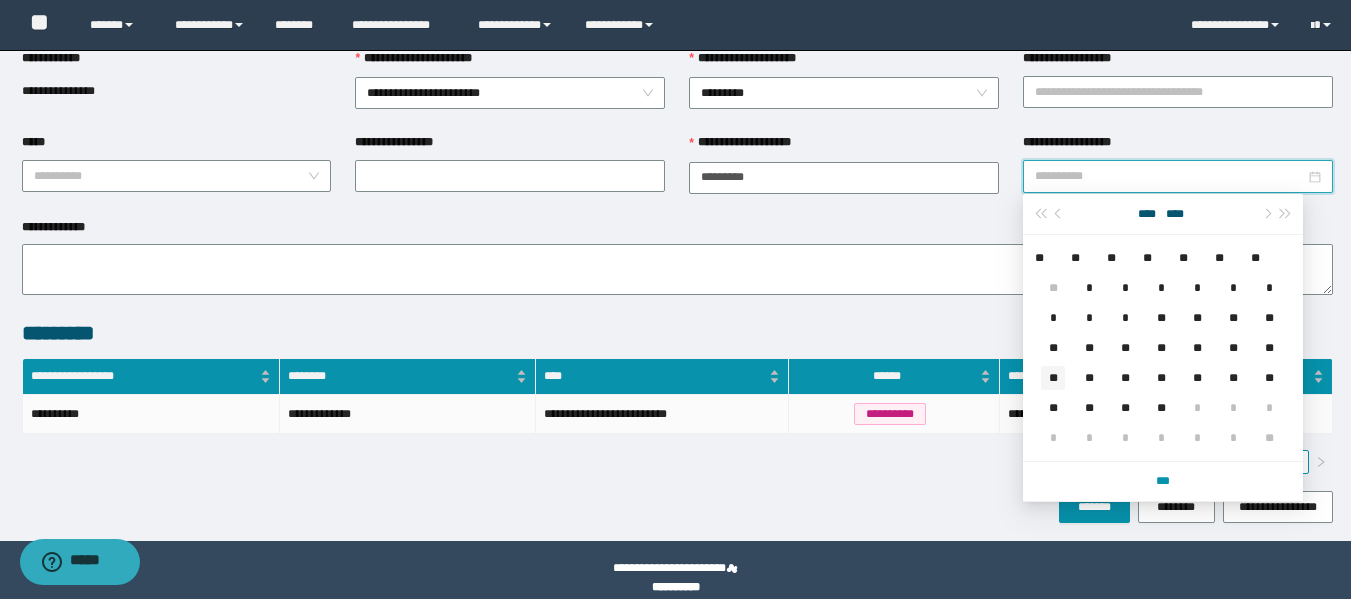 type on "**********" 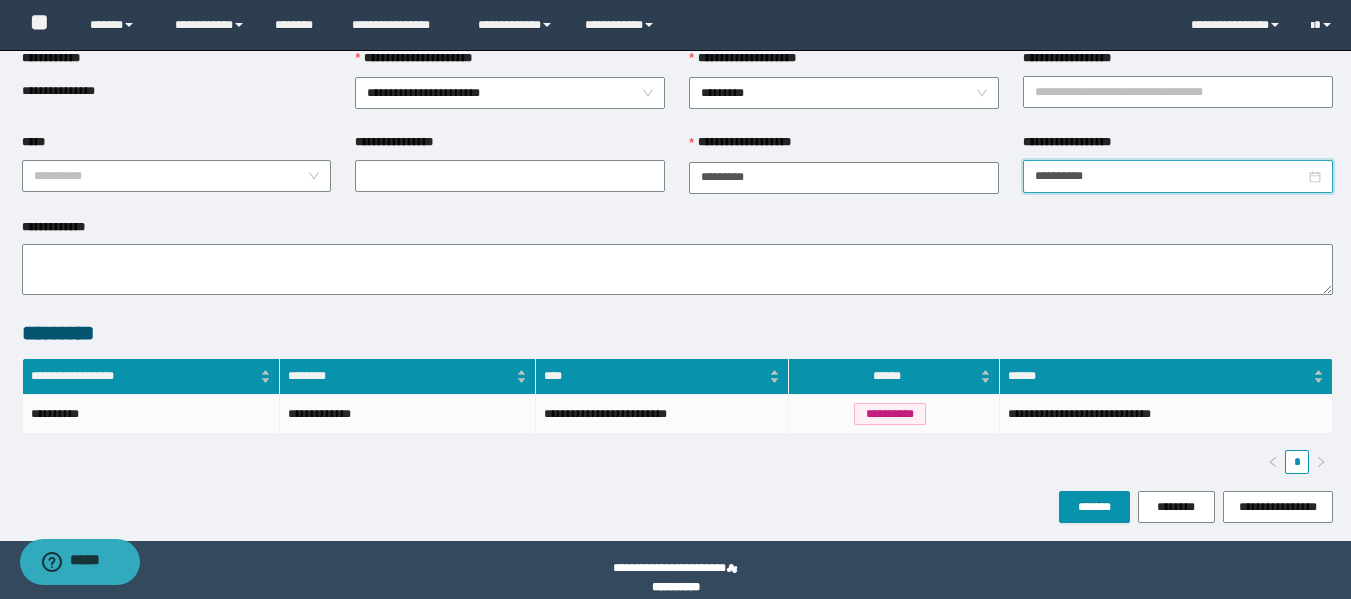 click on "**********" at bounding box center [677, 231] 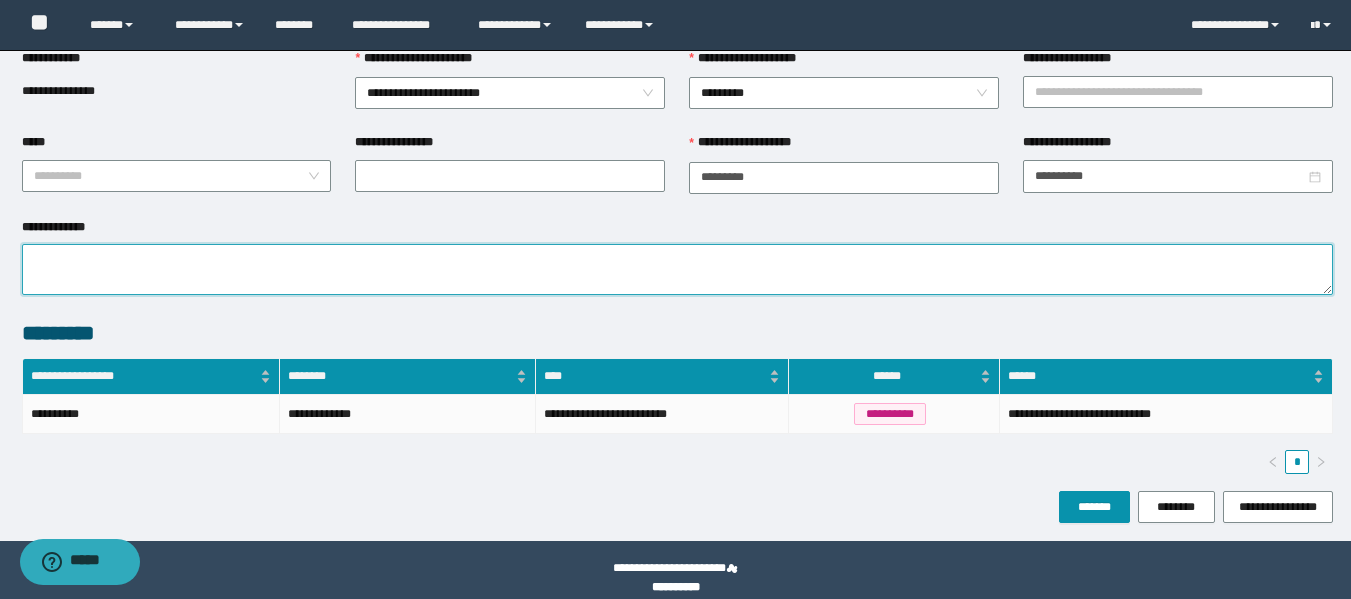 click on "**********" at bounding box center (677, 269) 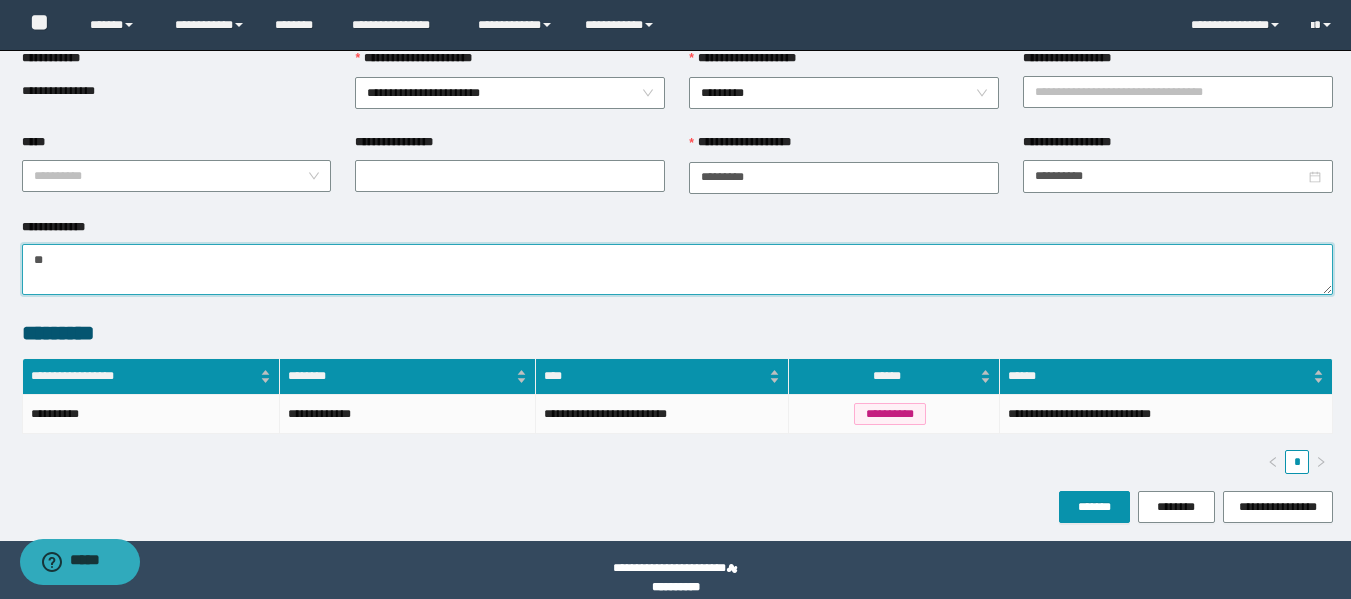 type on "**" 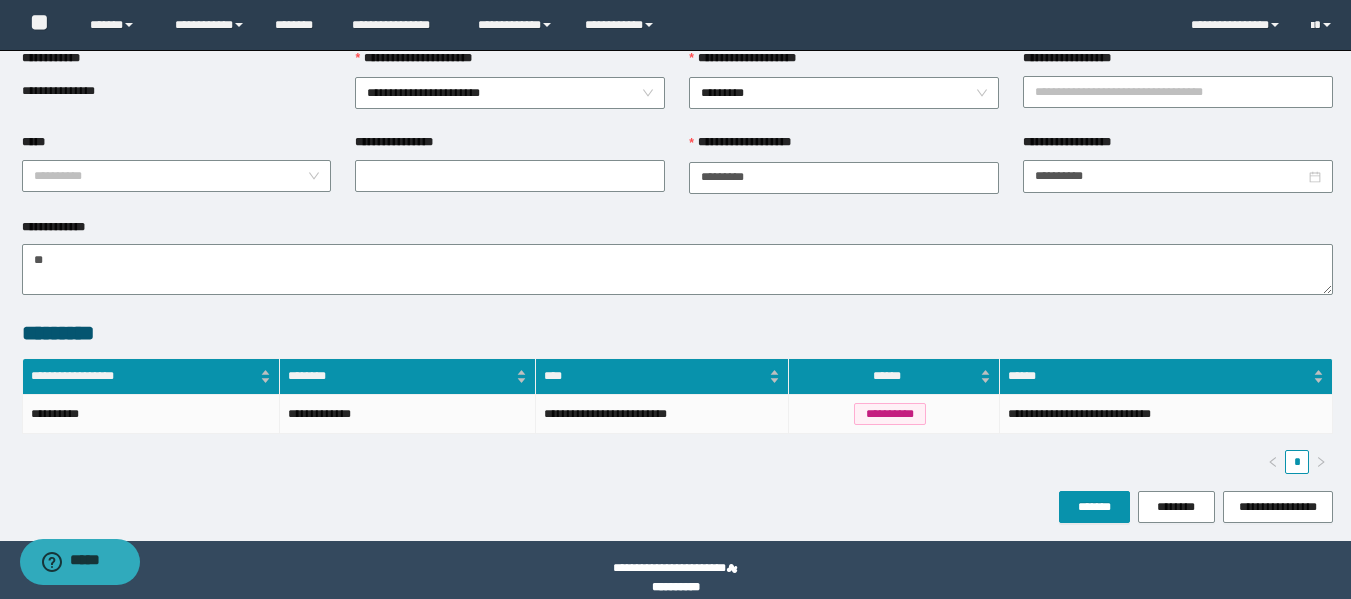 click on "**********" at bounding box center [177, 91] 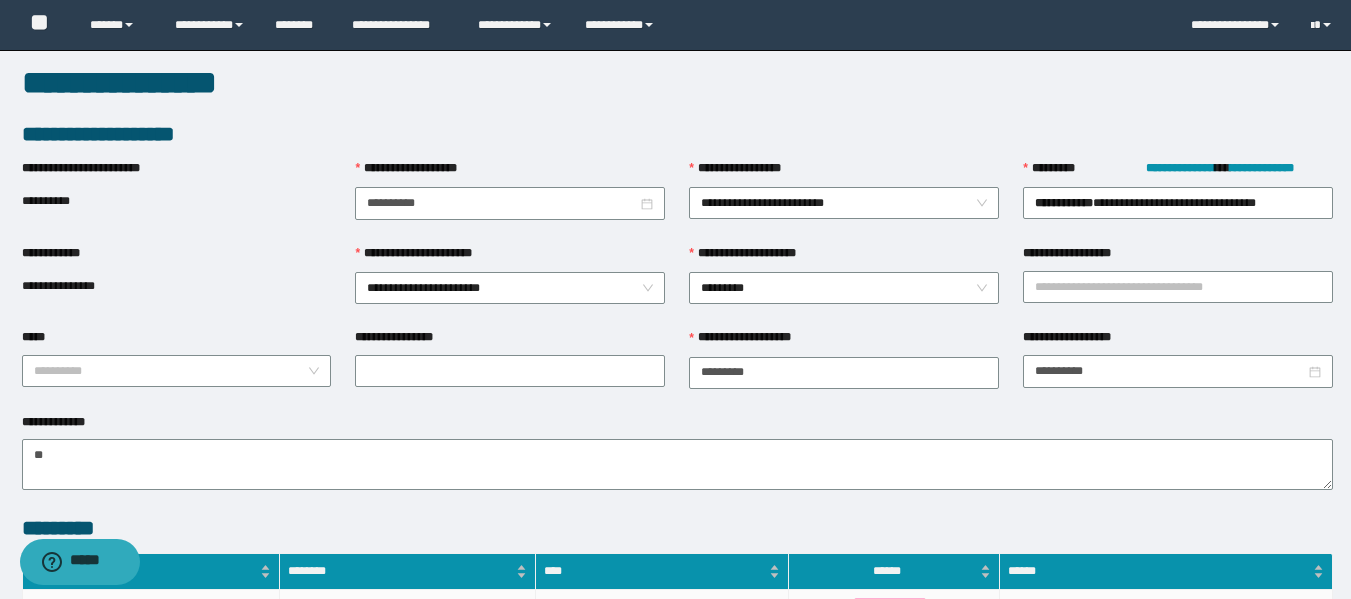 scroll, scrollTop: 0, scrollLeft: 0, axis: both 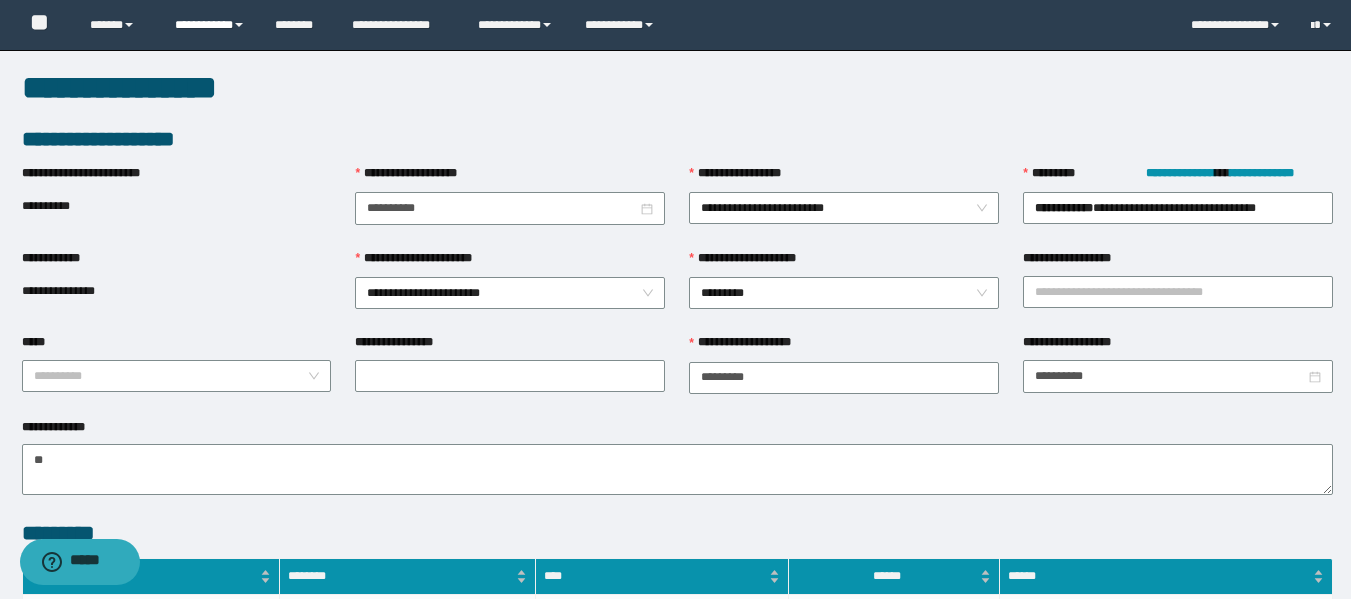 click on "**********" at bounding box center (210, 25) 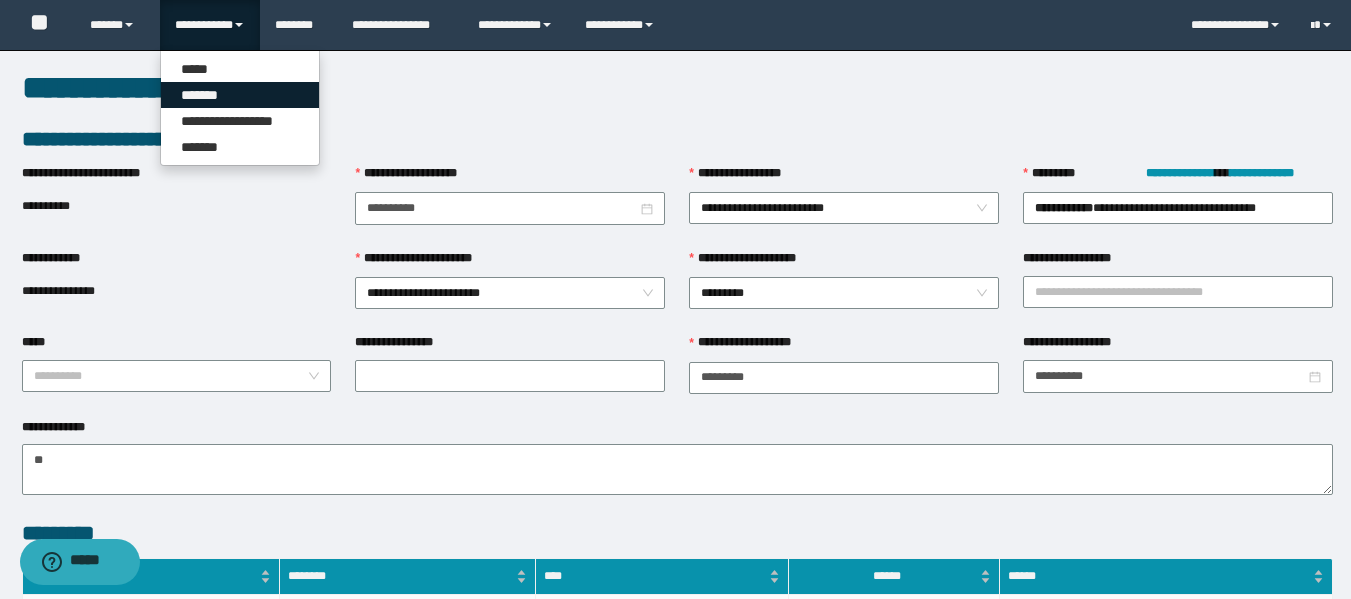 click on "*******" at bounding box center (240, 95) 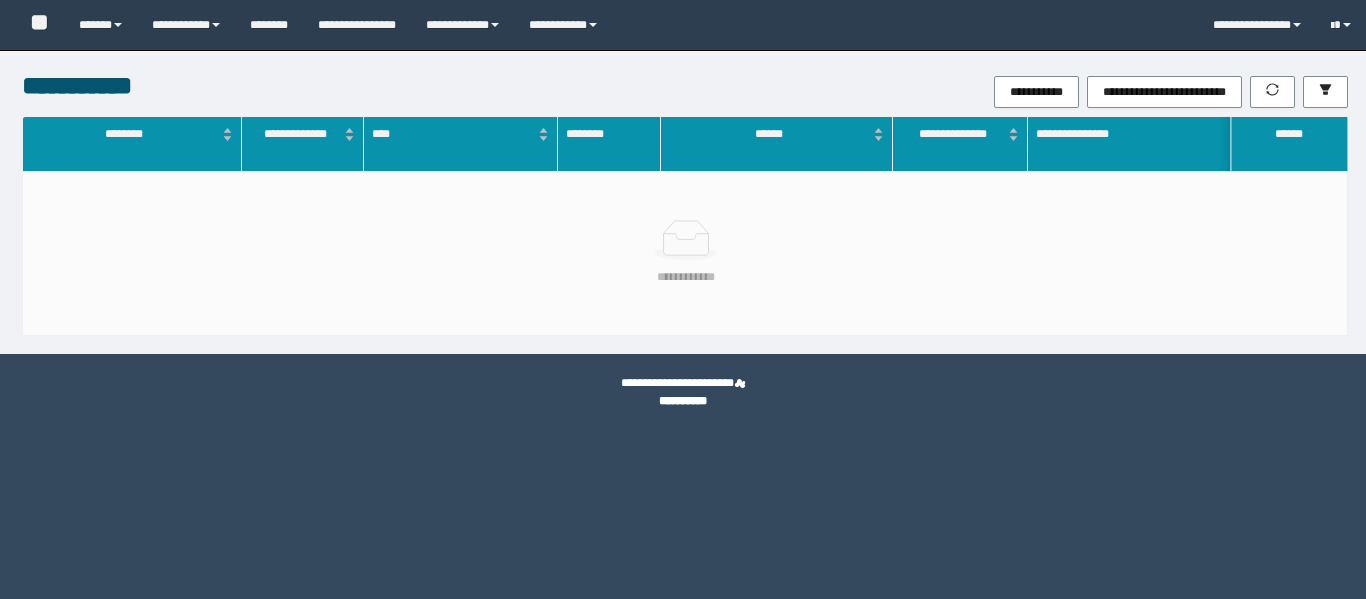 scroll, scrollTop: 0, scrollLeft: 0, axis: both 